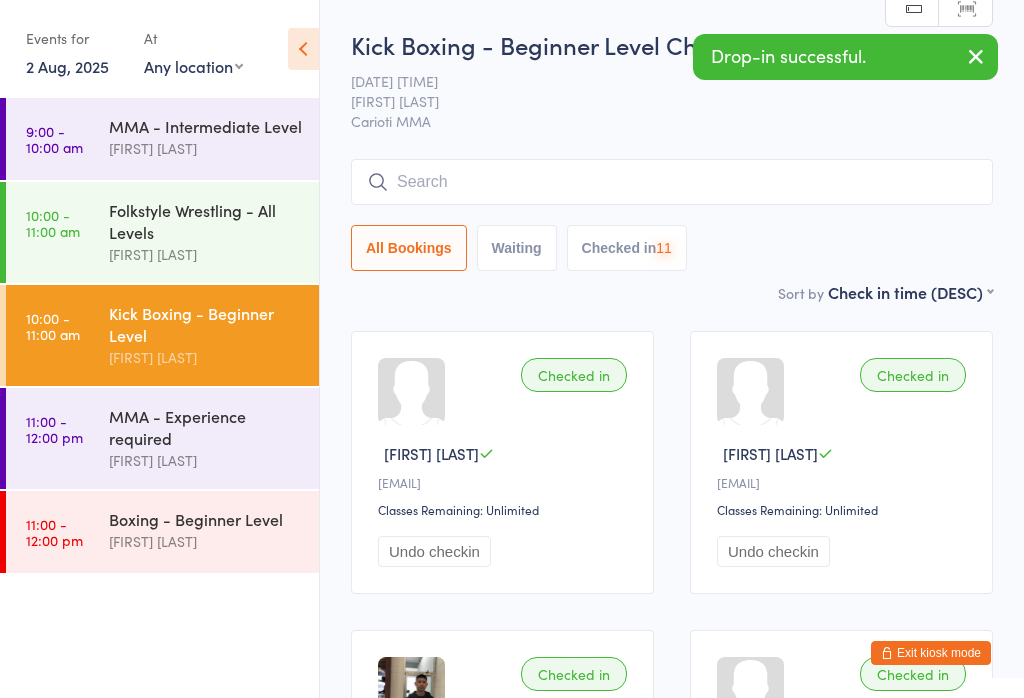 scroll, scrollTop: 0, scrollLeft: 0, axis: both 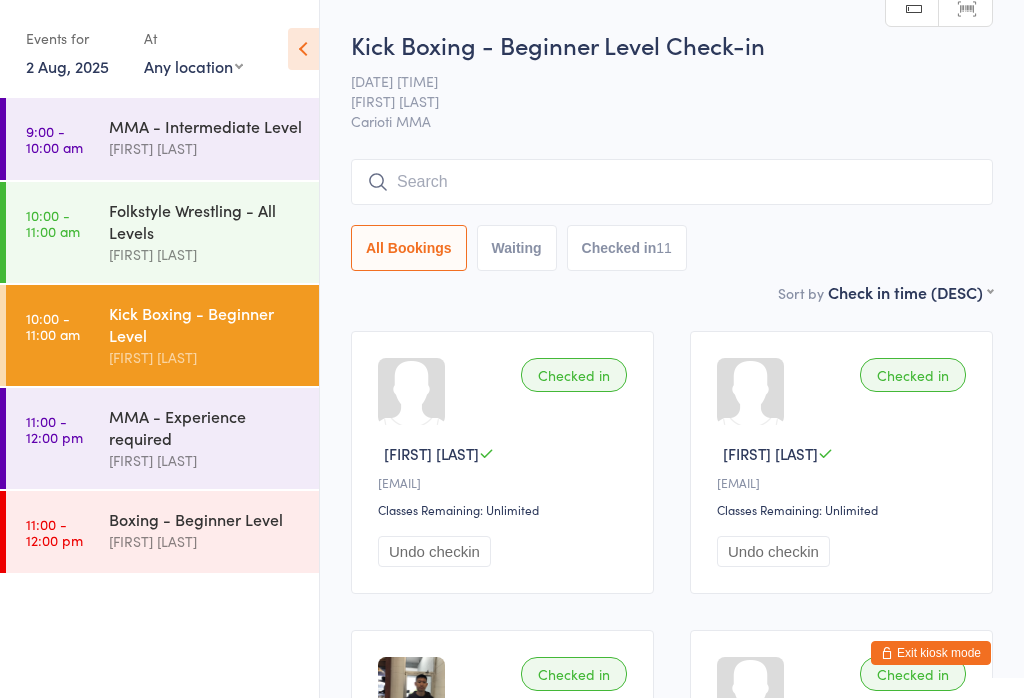 click on "[TIME] - [TIME] [ACTIVITY] [ACTIVITY] [FIRST] [LAST]" at bounding box center [162, 532] 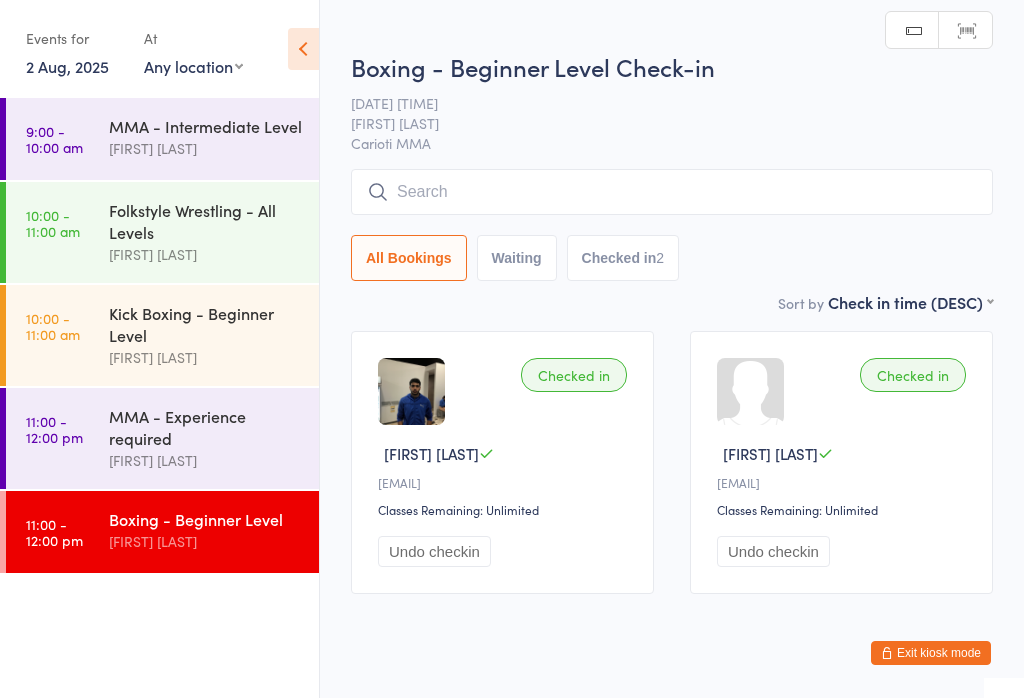 click at bounding box center [672, 192] 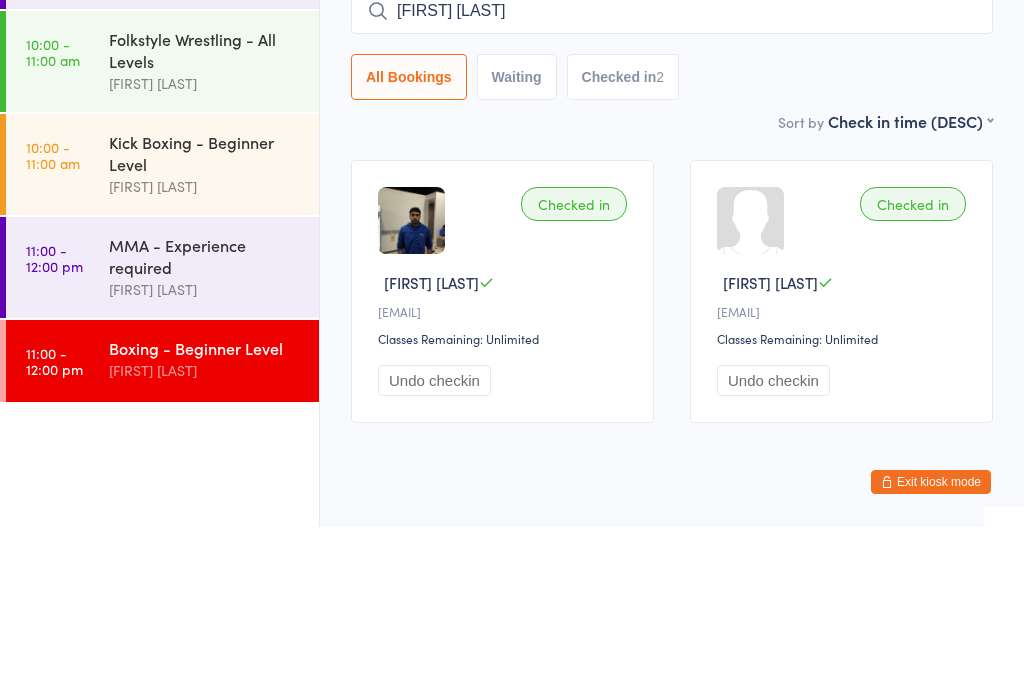 type on "[FIRST] [LAST]" 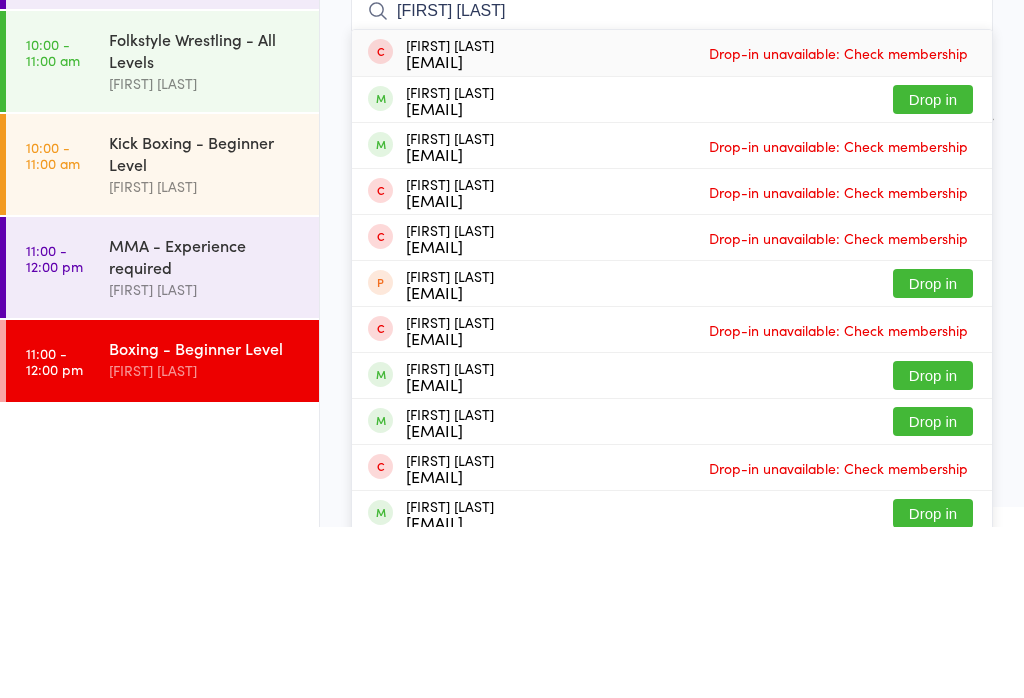 click on "Drop in" at bounding box center (933, 270) 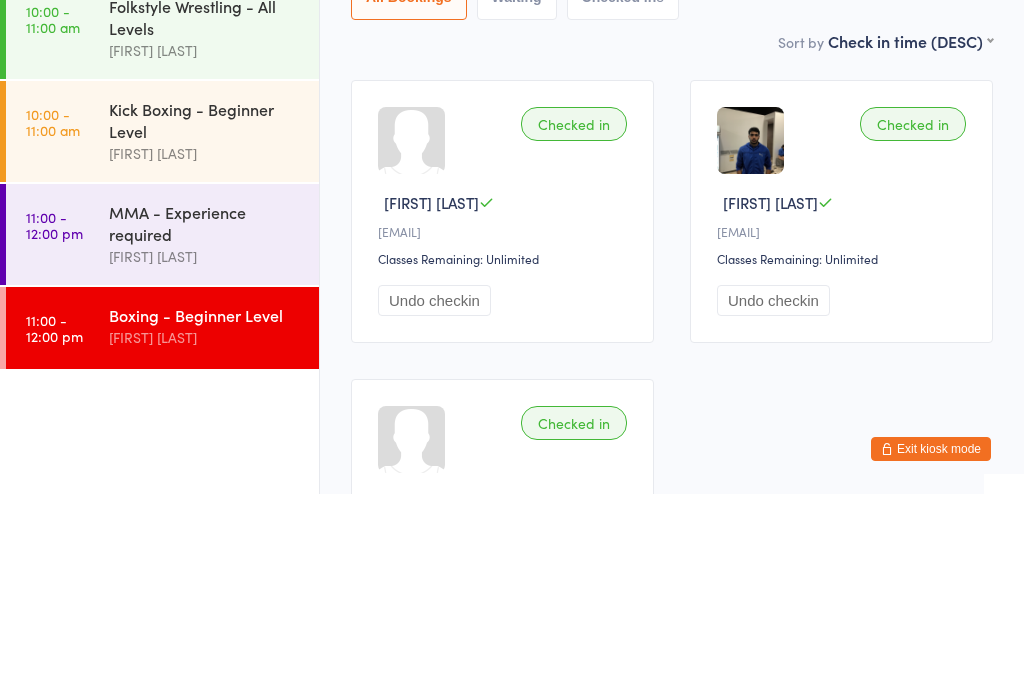 scroll, scrollTop: 321, scrollLeft: 0, axis: vertical 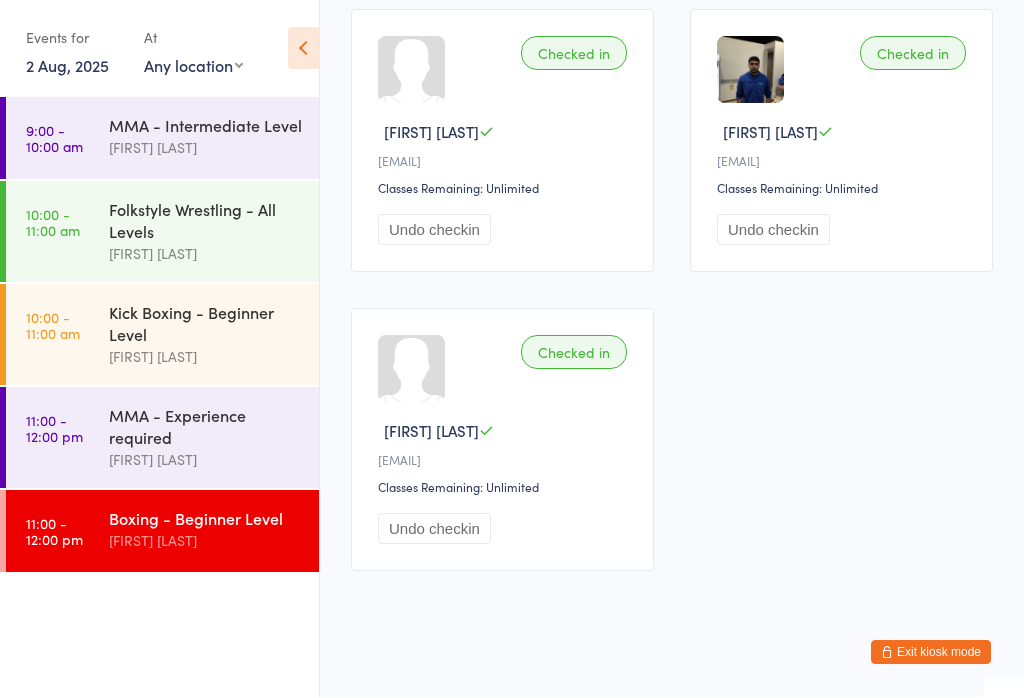 click on "Exit kiosk mode" at bounding box center [931, 653] 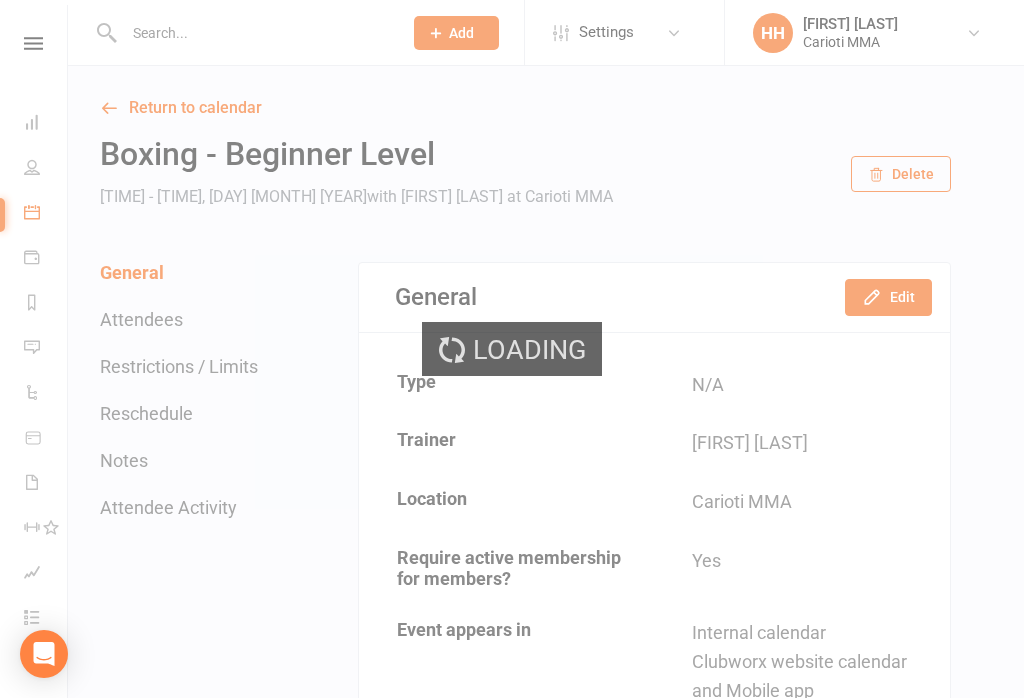 scroll, scrollTop: 0, scrollLeft: 0, axis: both 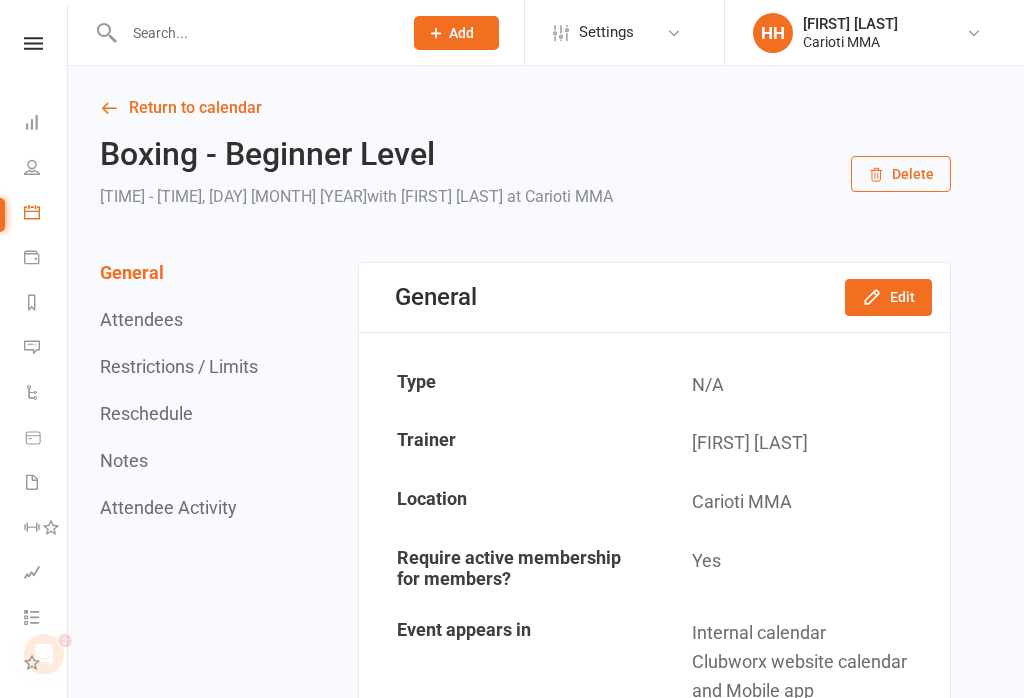 click at bounding box center (242, 32) 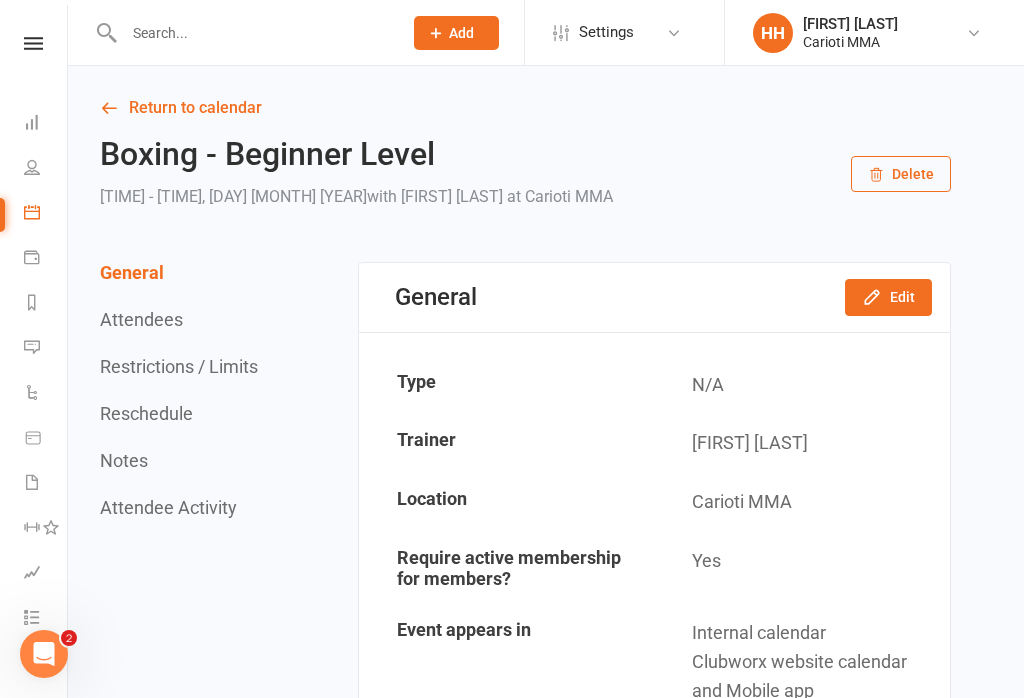 click at bounding box center [253, 33] 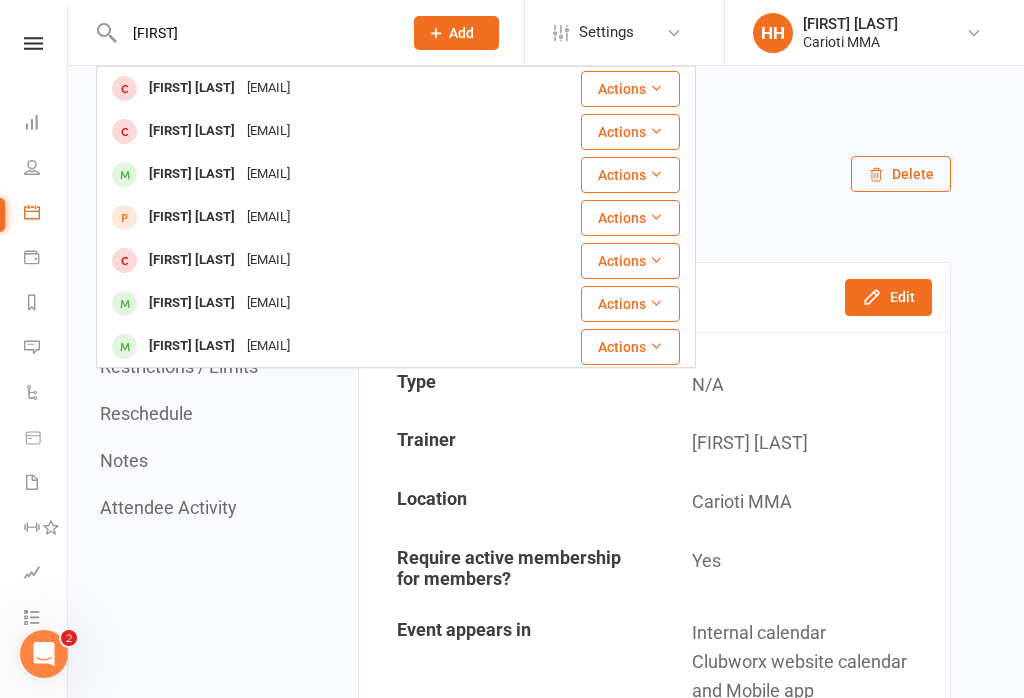 type on "Gareth" 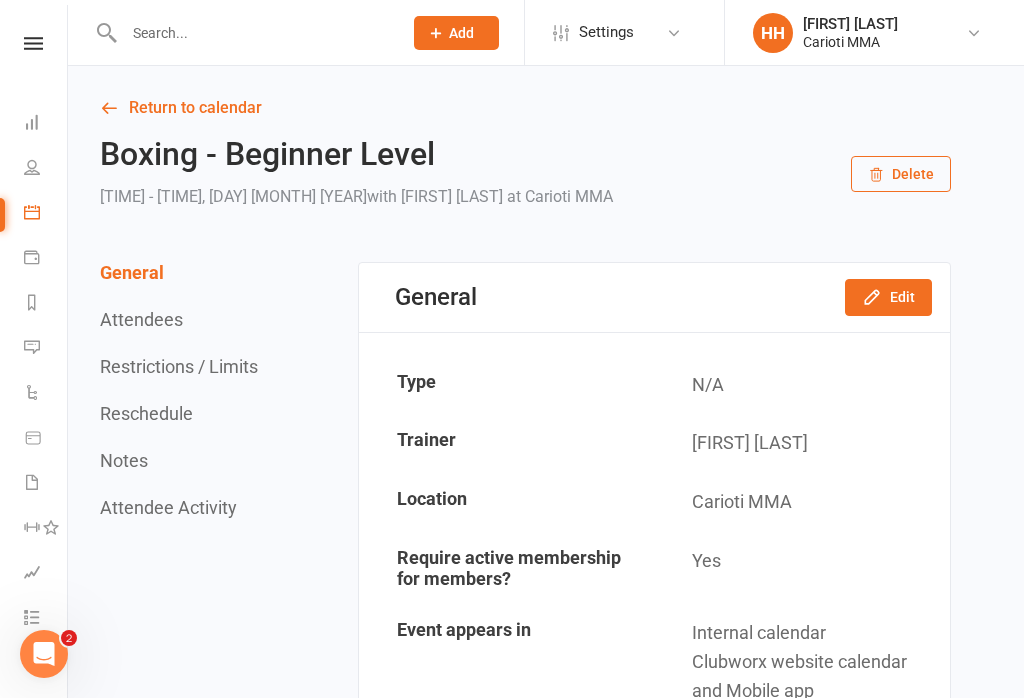click on "Return to calendar" at bounding box center (525, 108) 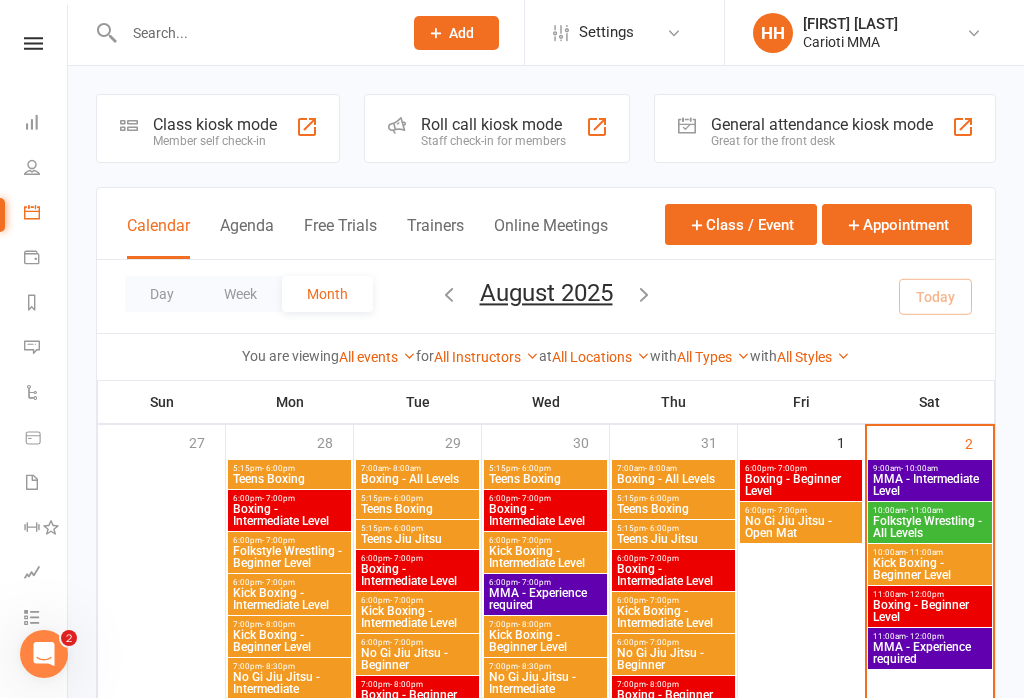 click at bounding box center (253, 33) 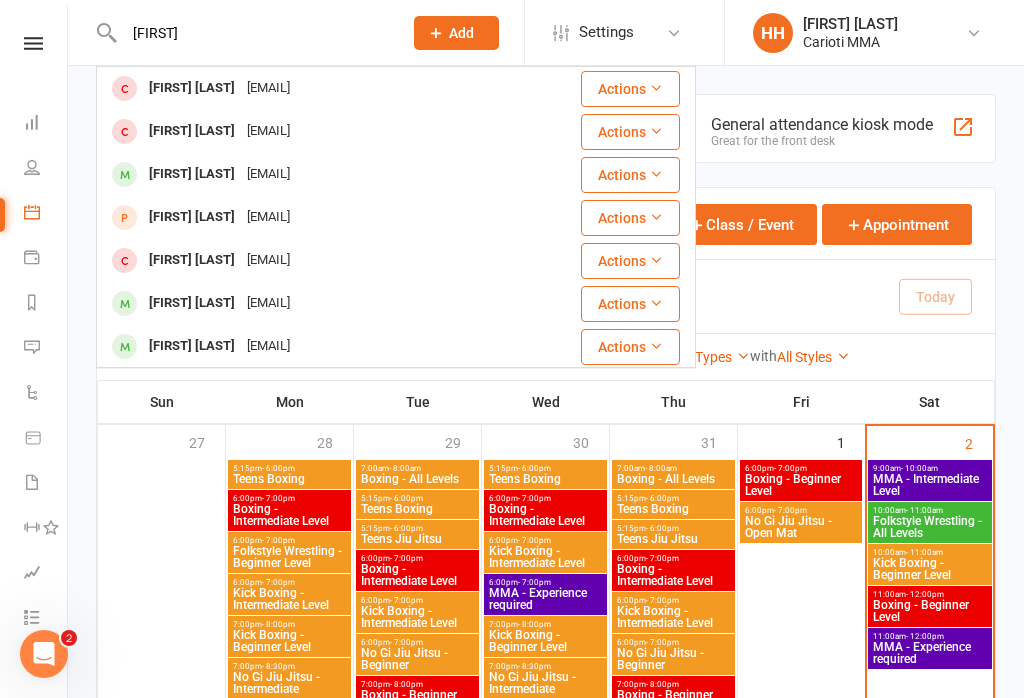 type on "Gareth" 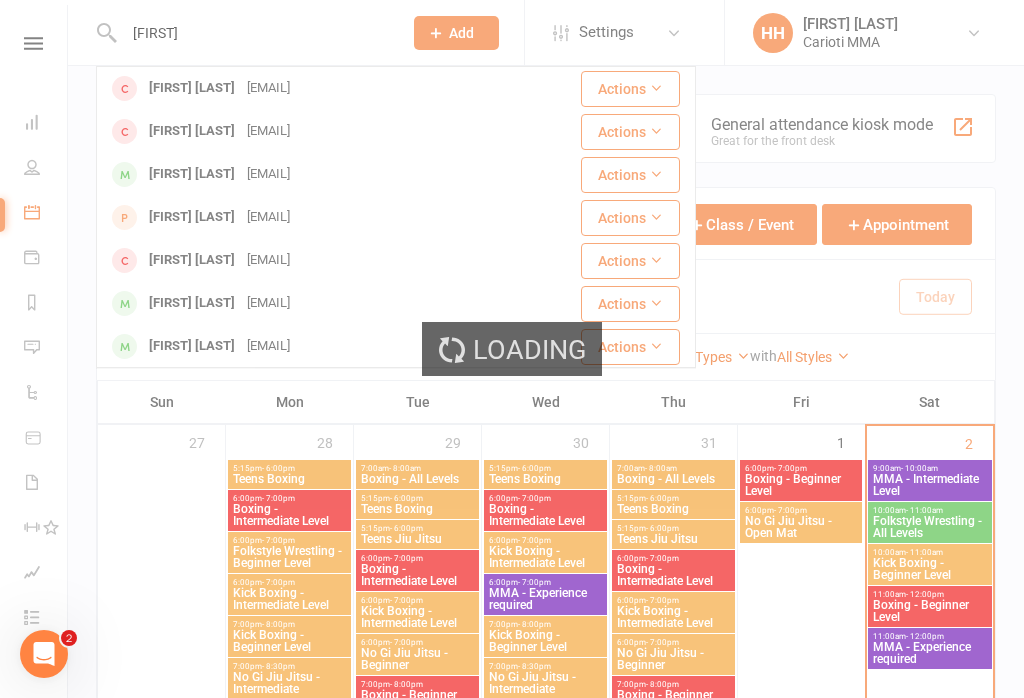 type 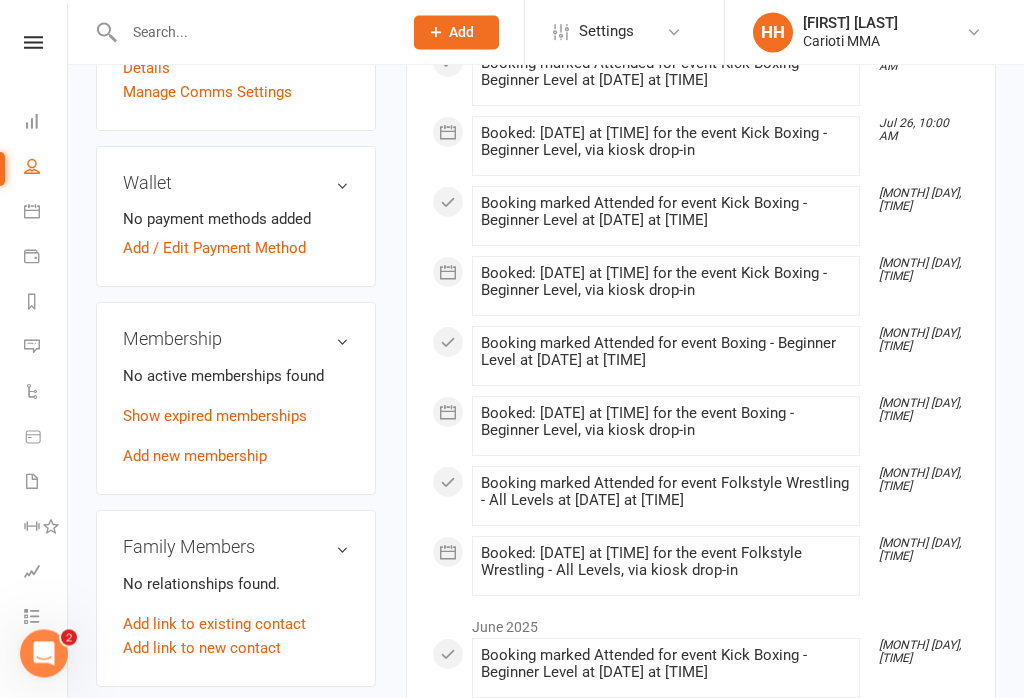 scroll, scrollTop: 695, scrollLeft: 0, axis: vertical 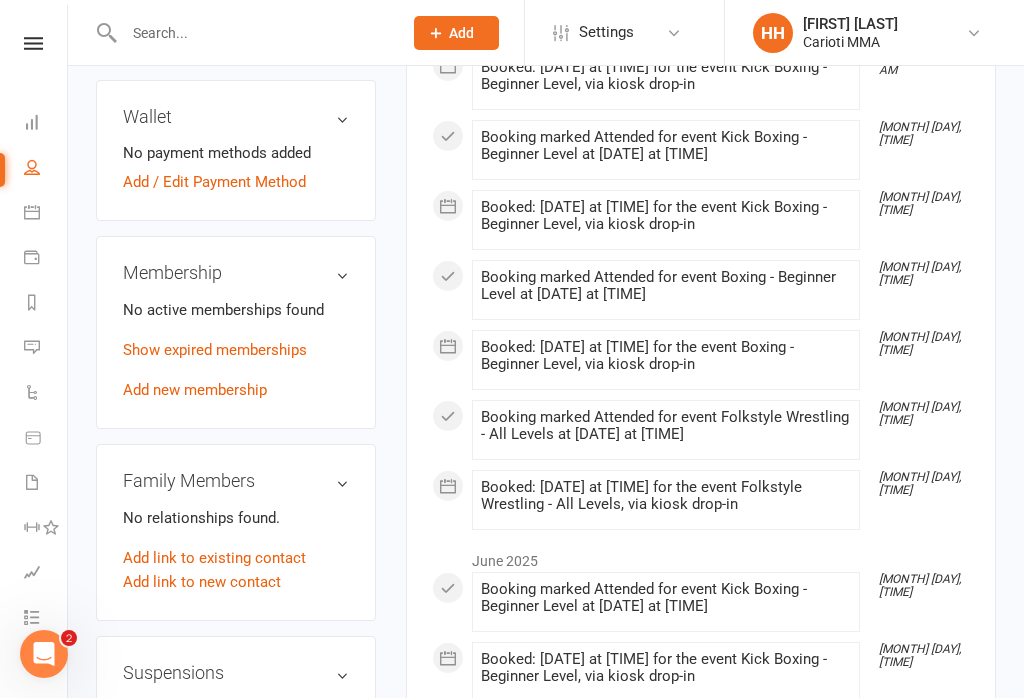 click on "Add new membership" at bounding box center [195, 390] 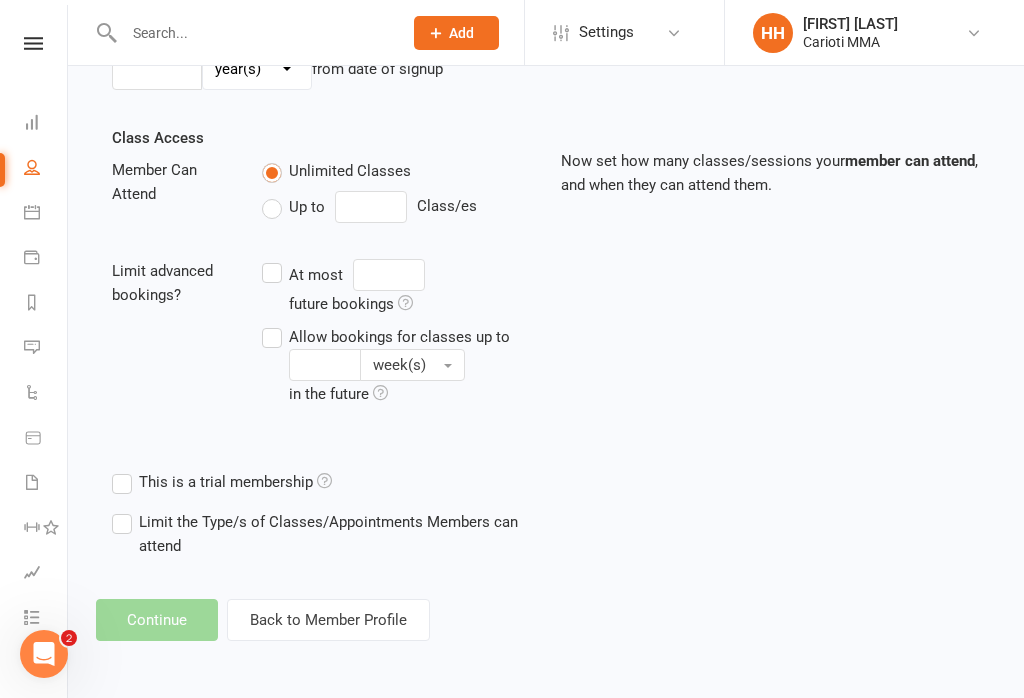 scroll, scrollTop: 0, scrollLeft: 0, axis: both 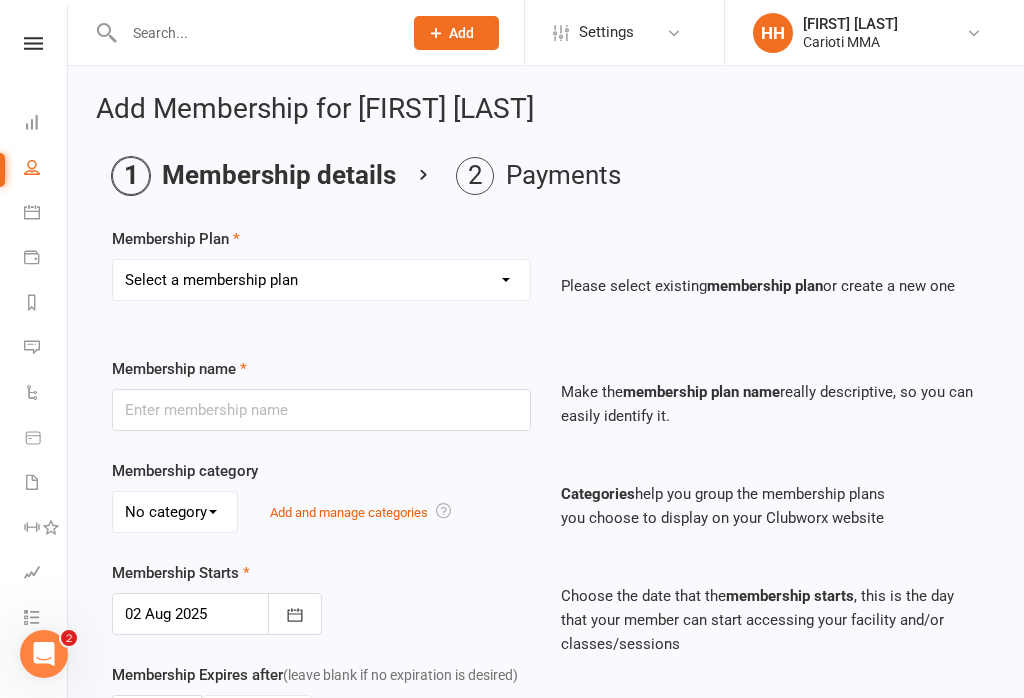 click on "Select a membership plan Create new Membership Plan Unlimited Membership Part-time Membership Open Membership 10 Visit Pass 1 Visit Membership Kids Membership Kids & Teens List Catch up payment Hold Fee Unlimited membership - pre paid in cash Part time - pre paid in cash 1 day a week - $20 Sash membership Seth membership" at bounding box center [321, 280] 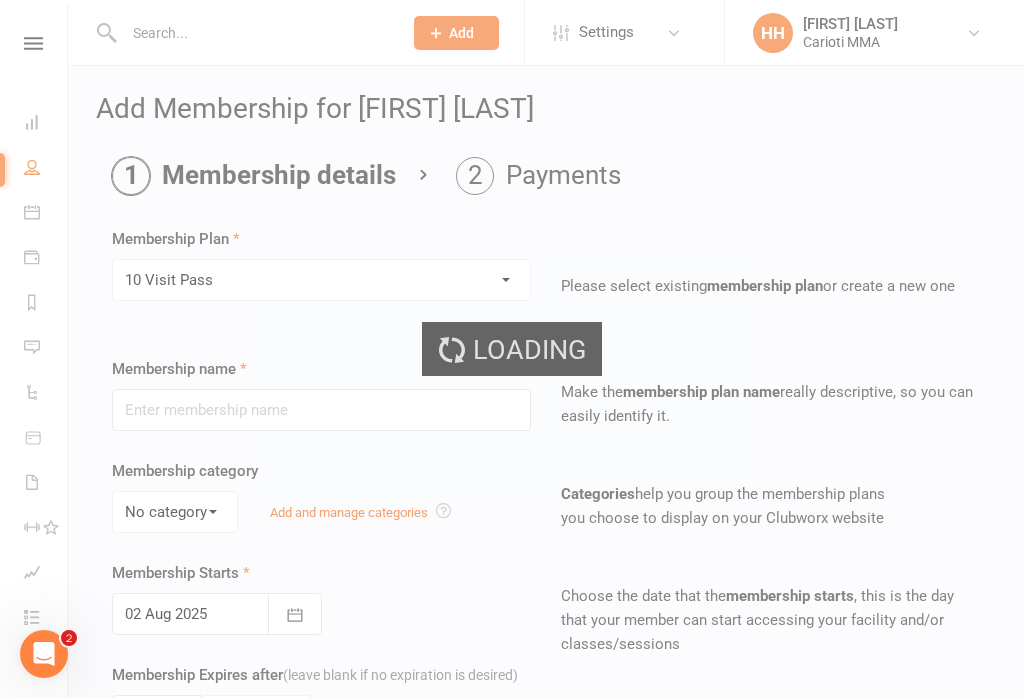 type on "10 Visit Pass" 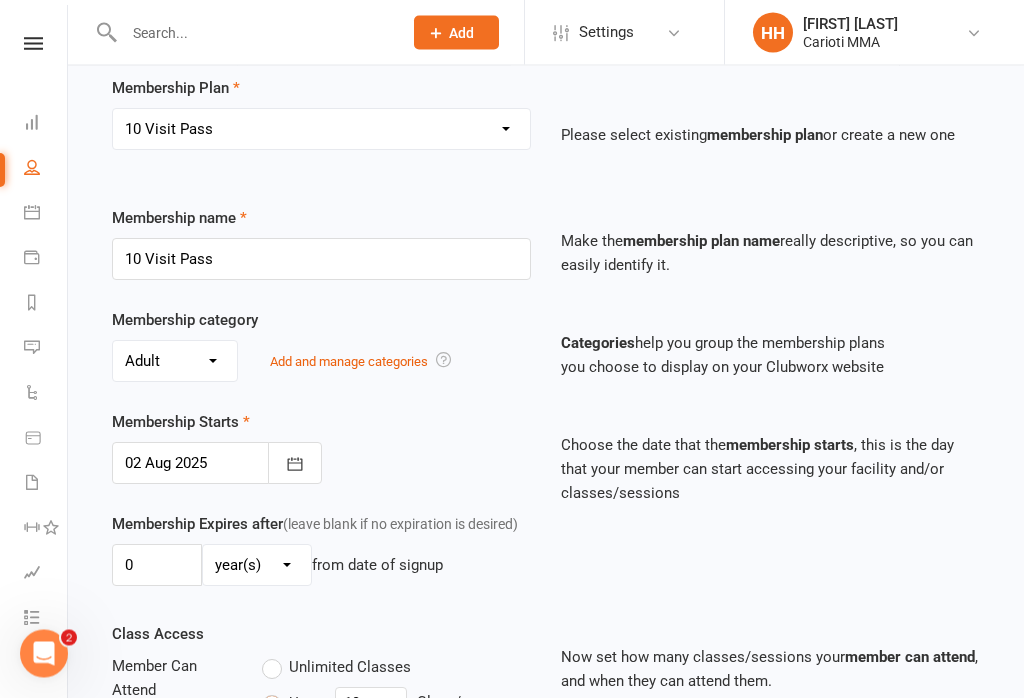 scroll, scrollTop: 541, scrollLeft: 0, axis: vertical 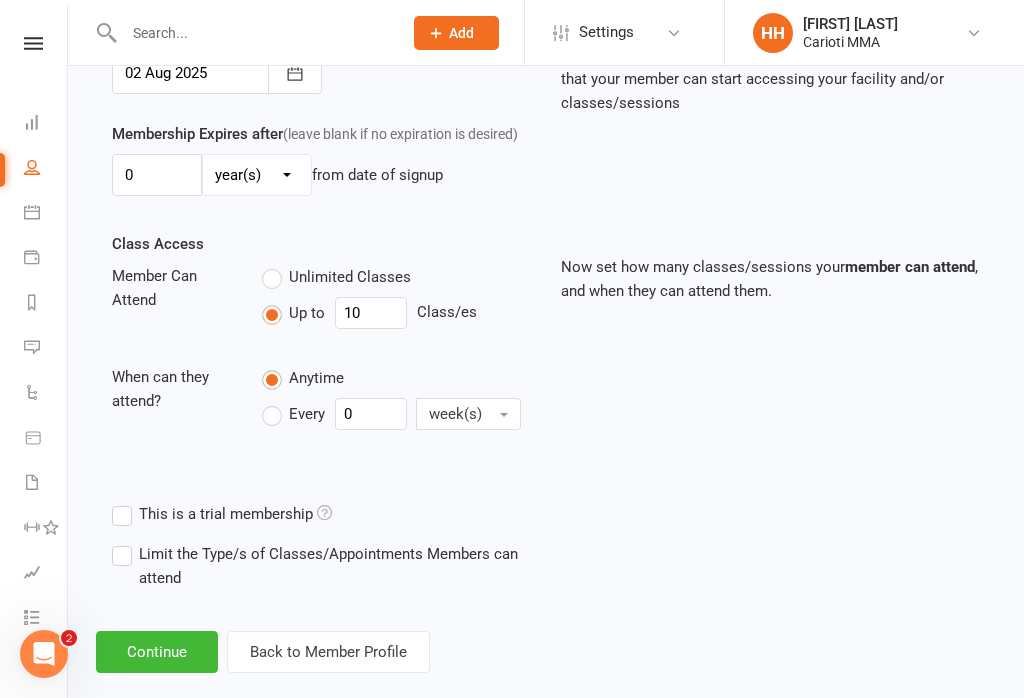click on "Continue" at bounding box center (157, 652) 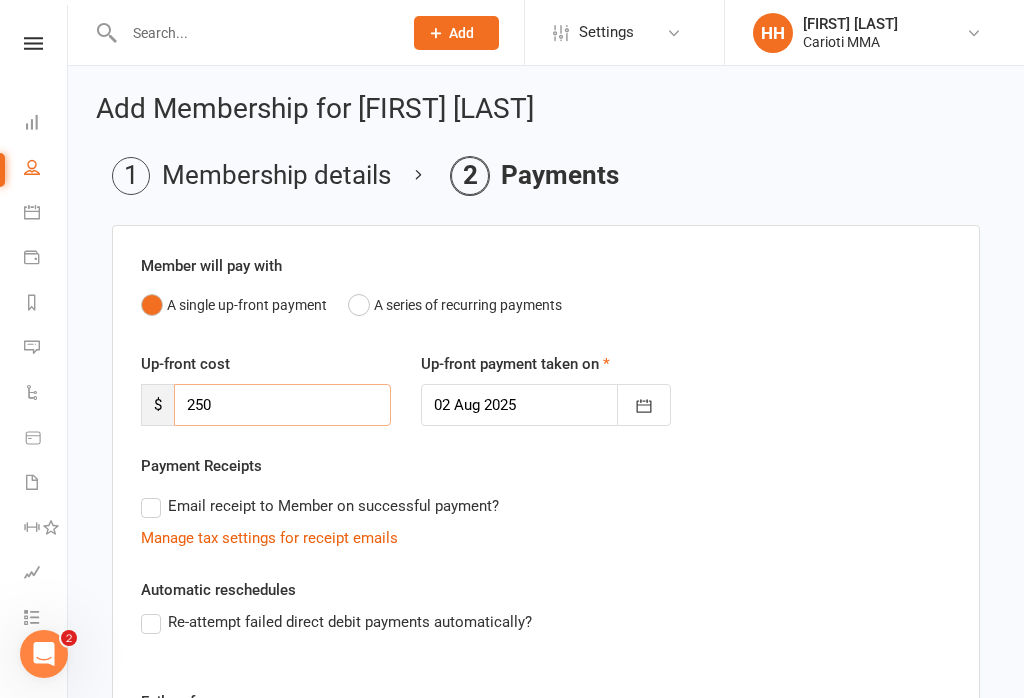 click on "250" at bounding box center [282, 405] 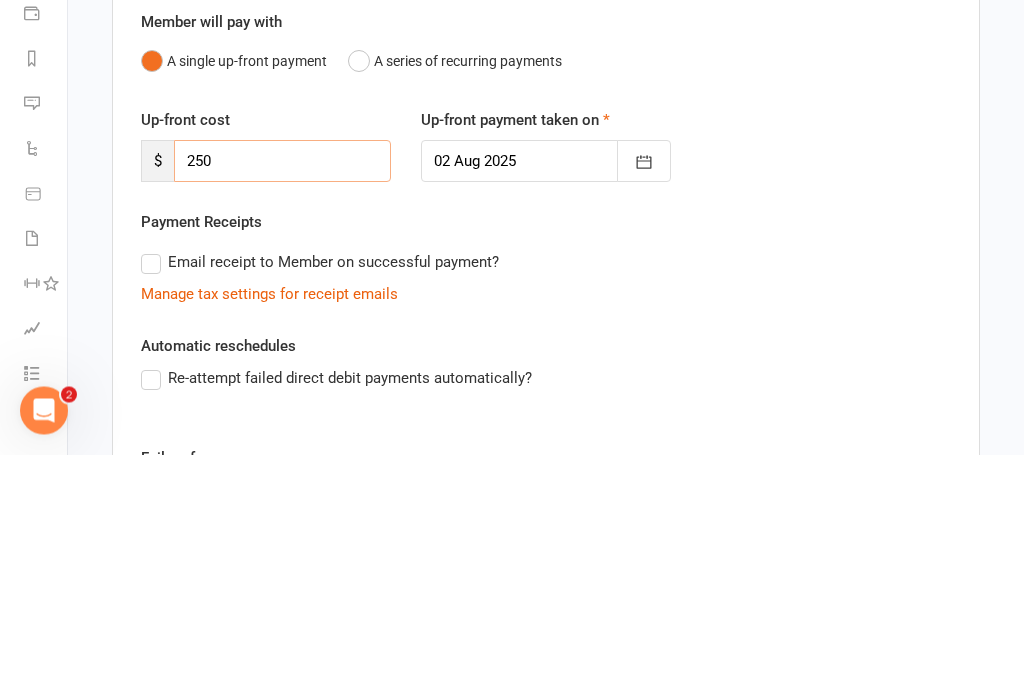click on "250" at bounding box center (282, 405) 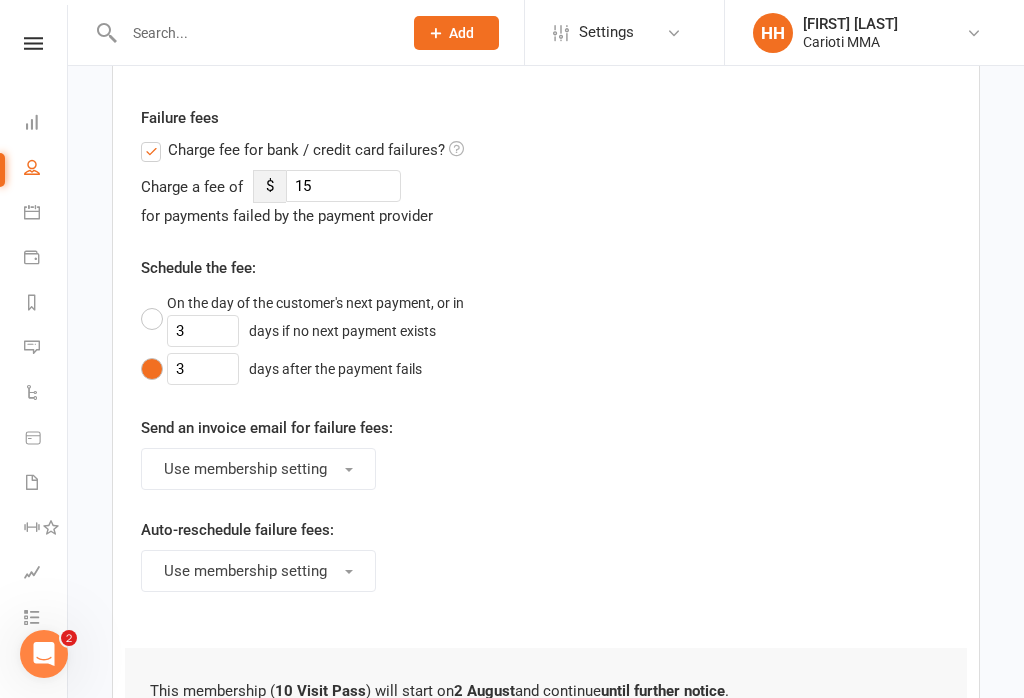 scroll, scrollTop: 735, scrollLeft: 0, axis: vertical 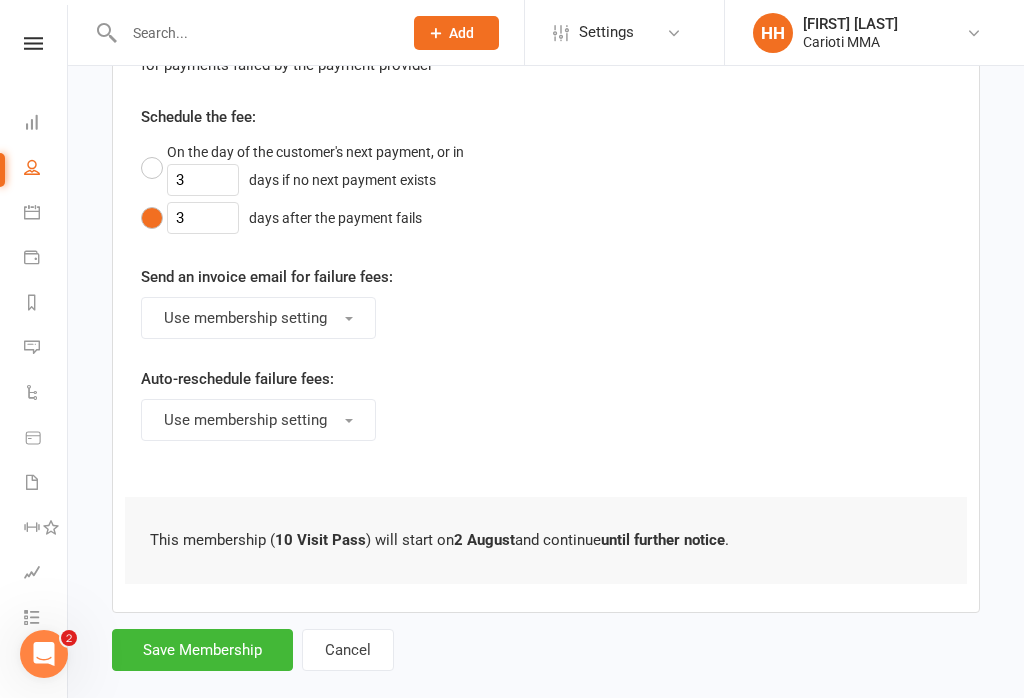 click on "Save Membership" at bounding box center (202, 650) 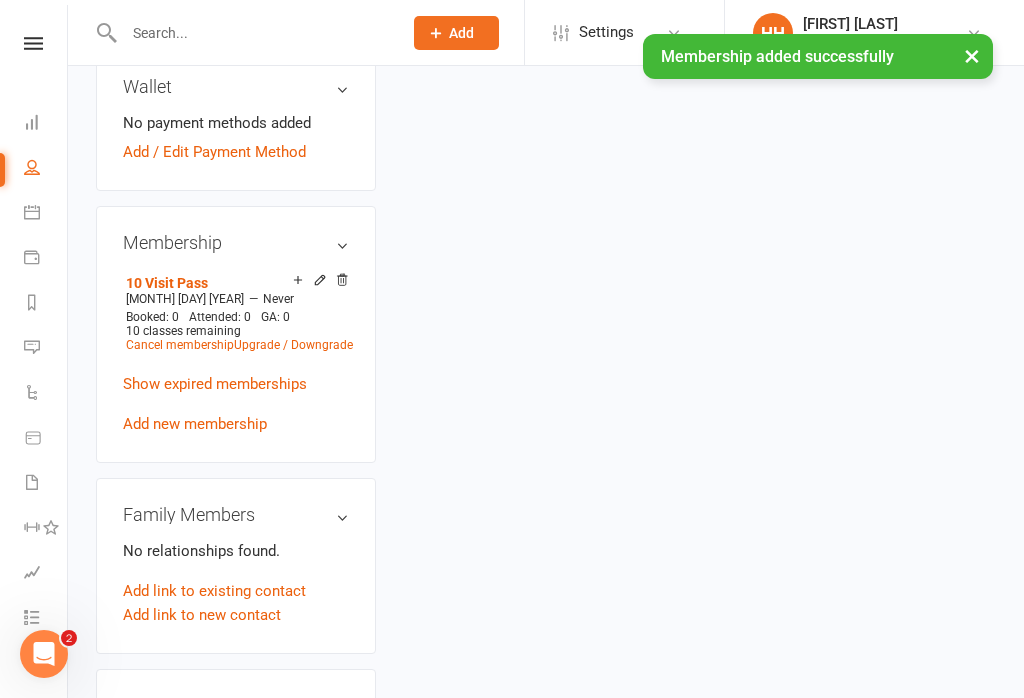 scroll, scrollTop: 0, scrollLeft: 0, axis: both 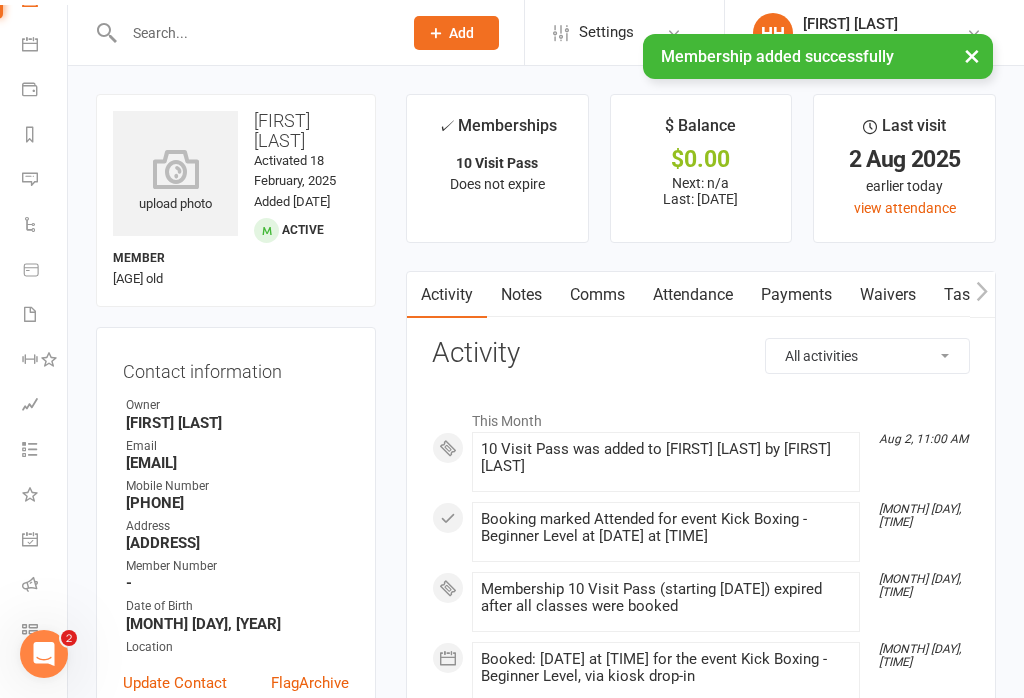 click on "Class check-in" at bounding box center [44, 631] 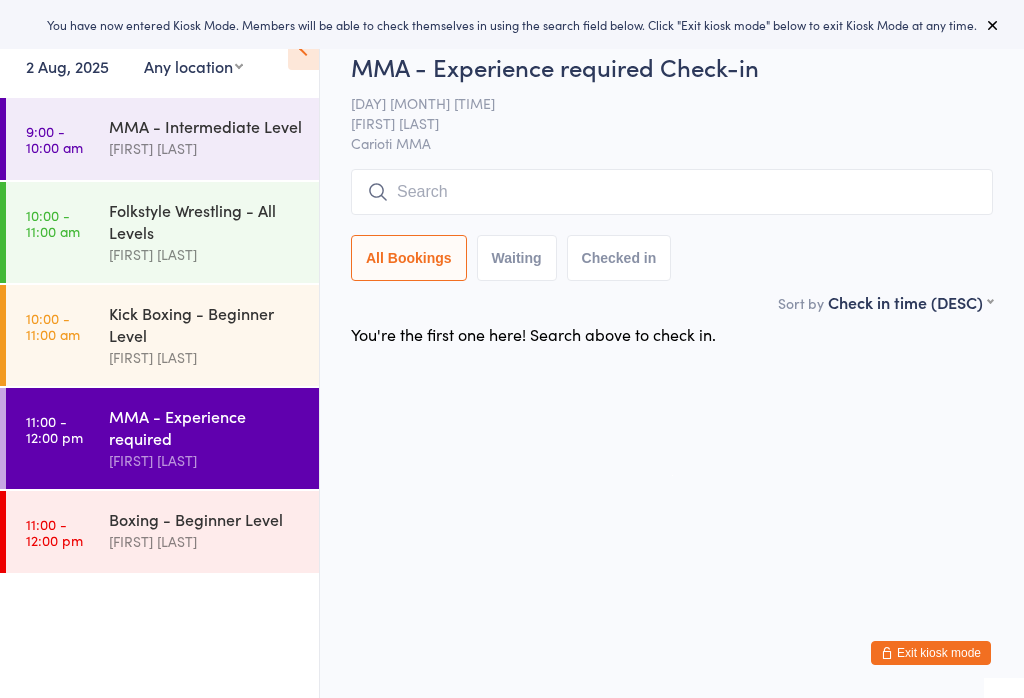 scroll, scrollTop: 0, scrollLeft: 0, axis: both 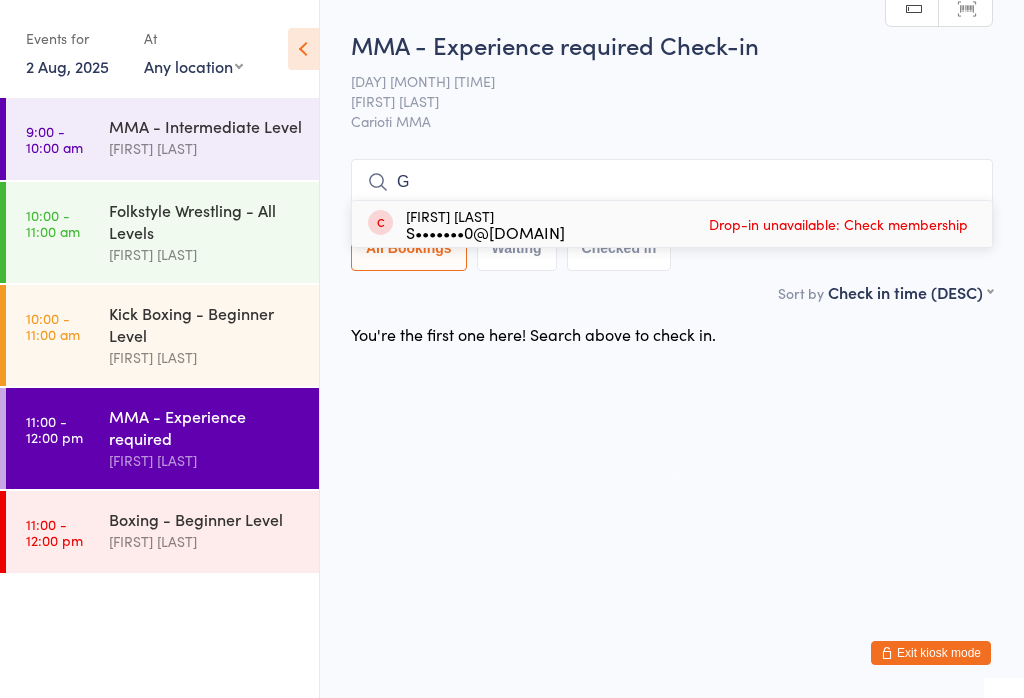 type on "G" 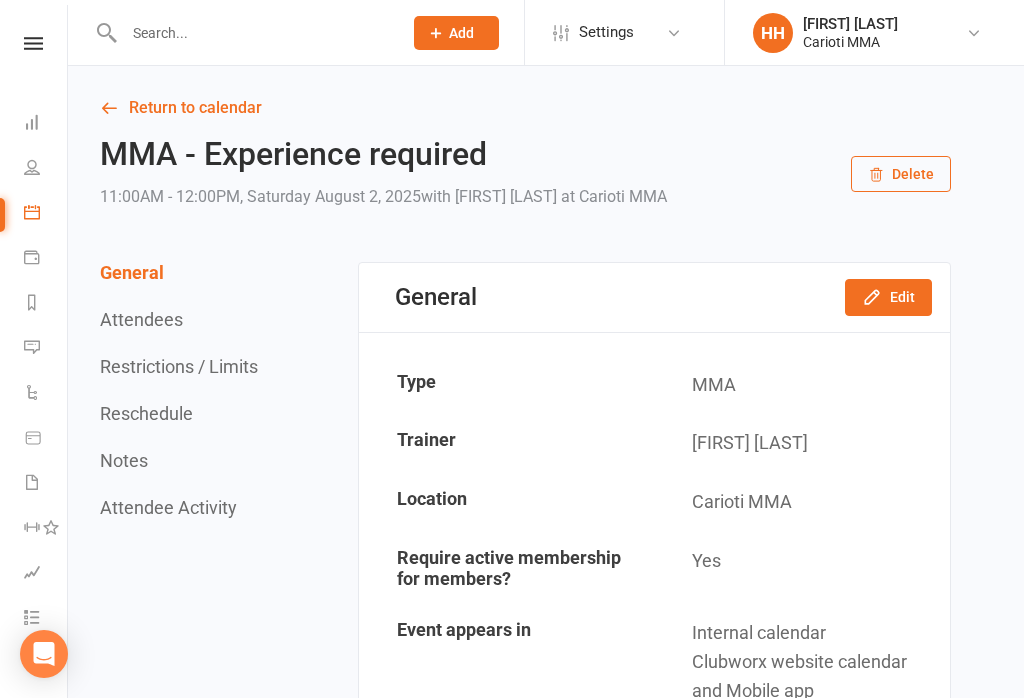 scroll, scrollTop: 0, scrollLeft: 0, axis: both 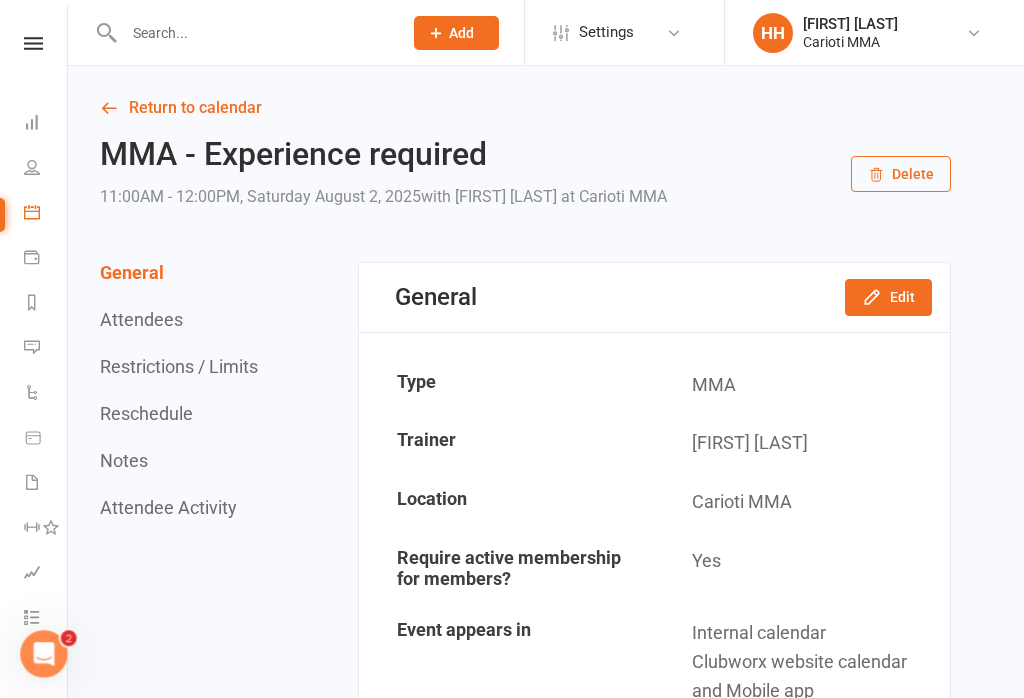 click at bounding box center (32, 122) 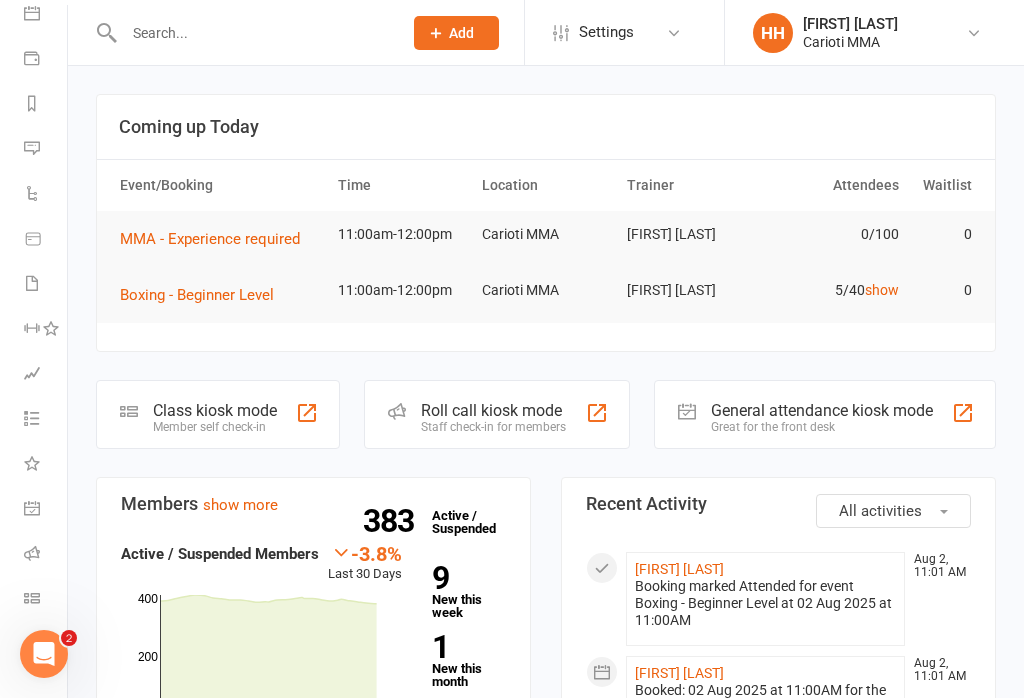 scroll, scrollTop: 199, scrollLeft: 0, axis: vertical 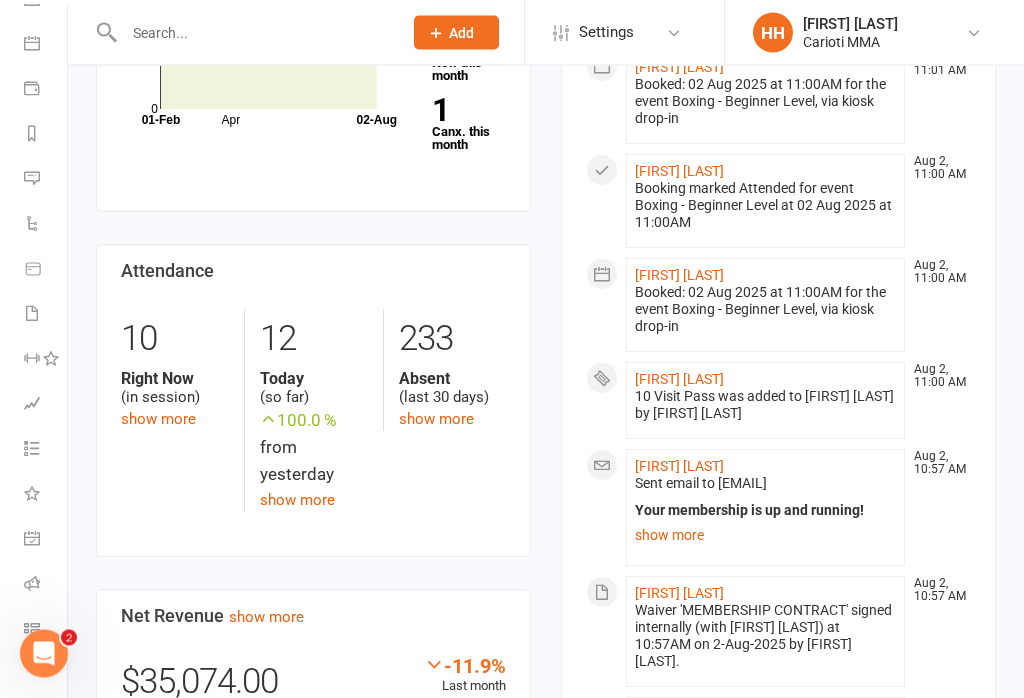click on "Gareth McFarlane" 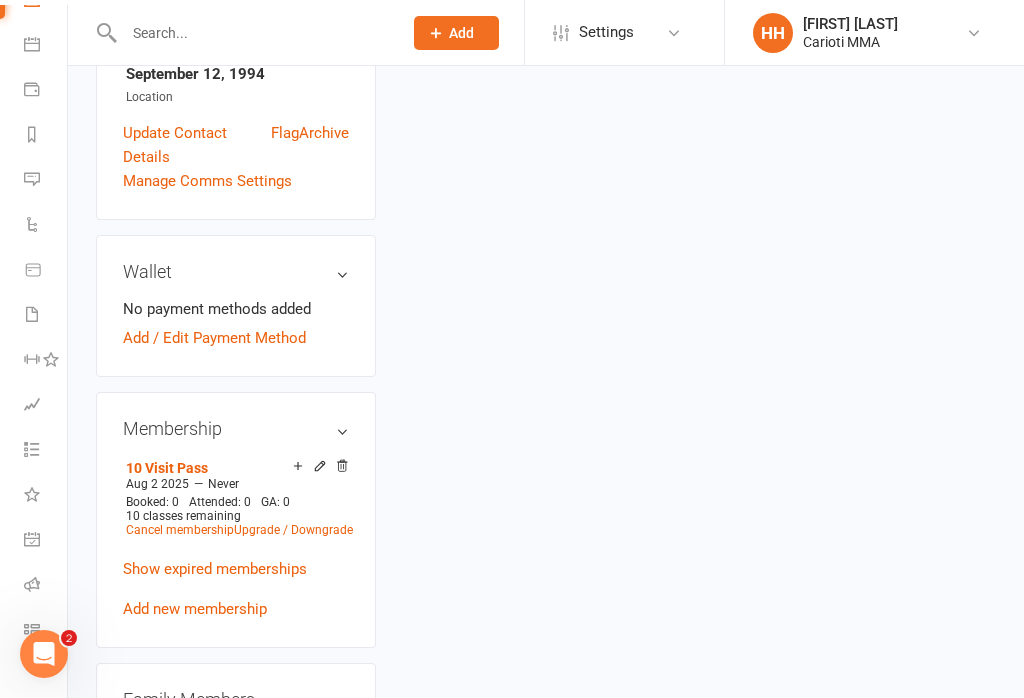 scroll, scrollTop: 0, scrollLeft: 0, axis: both 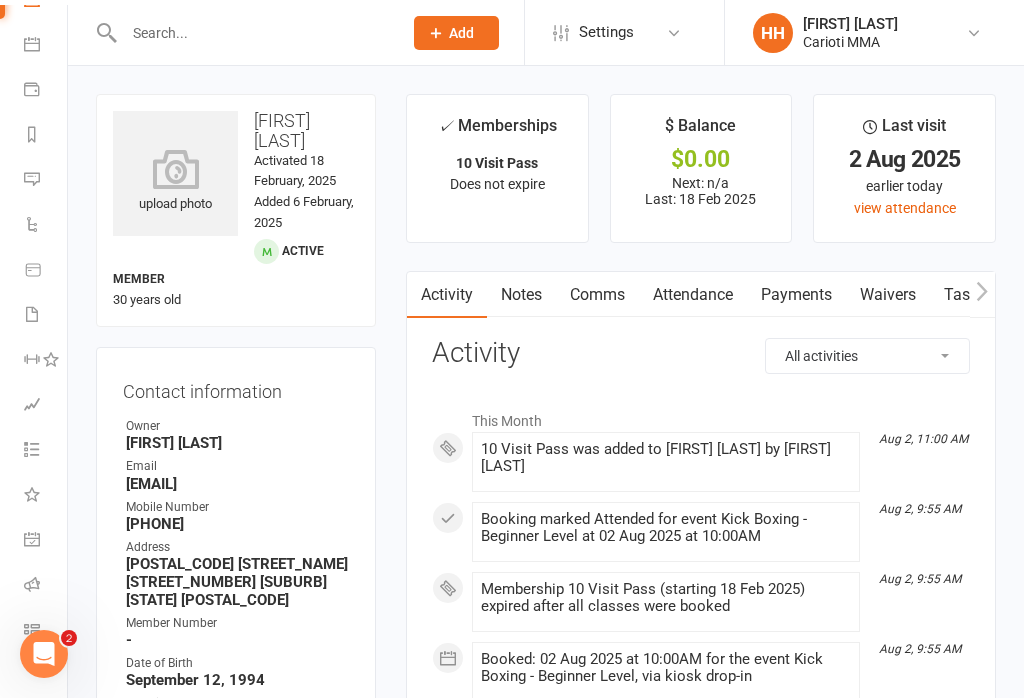click on "Payments" at bounding box center (796, 295) 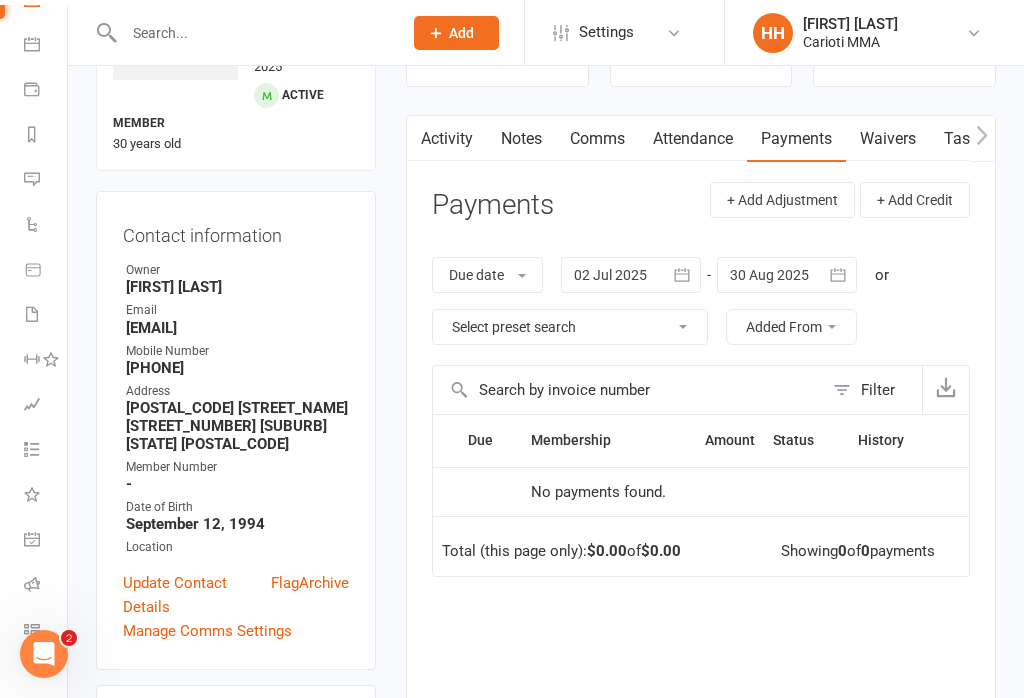 scroll, scrollTop: 88, scrollLeft: 0, axis: vertical 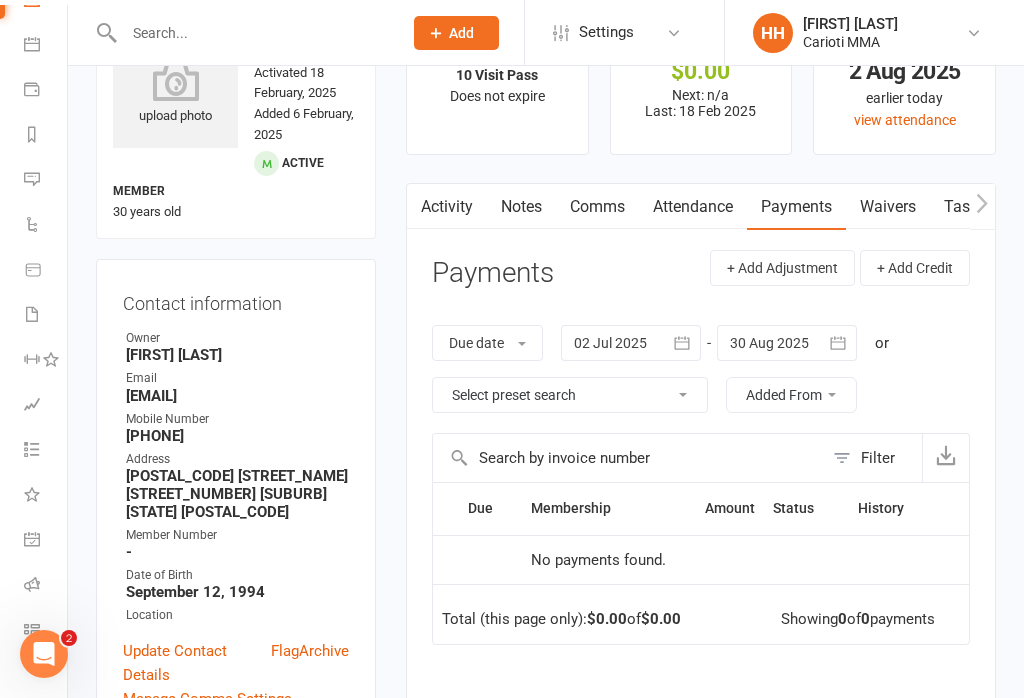 click at bounding box center [839, 343] 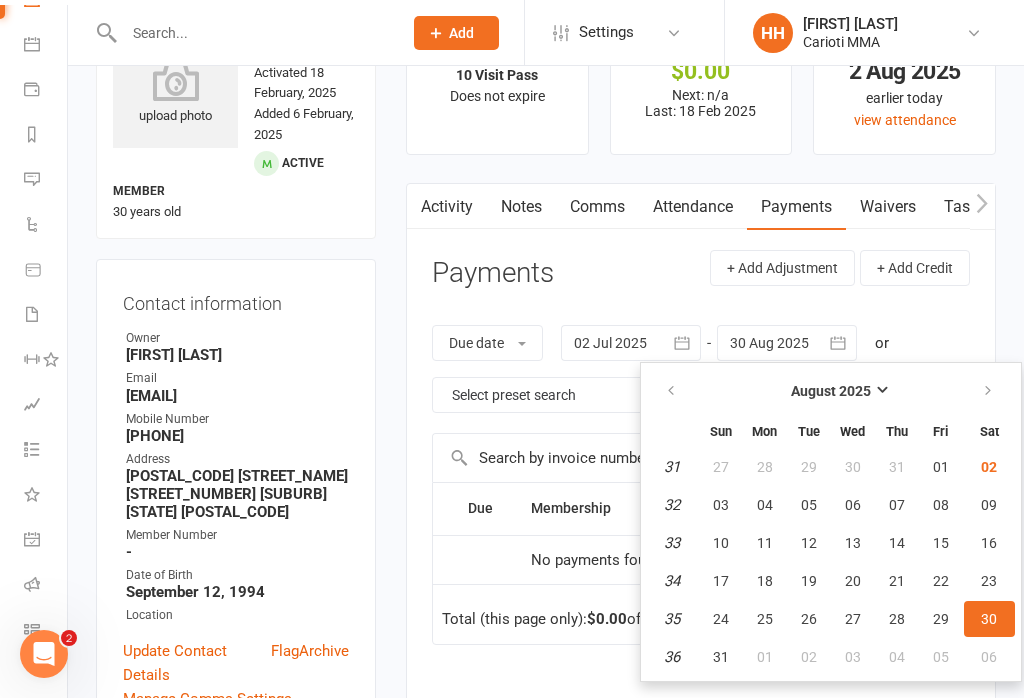 click on "06" at bounding box center (989, 657) 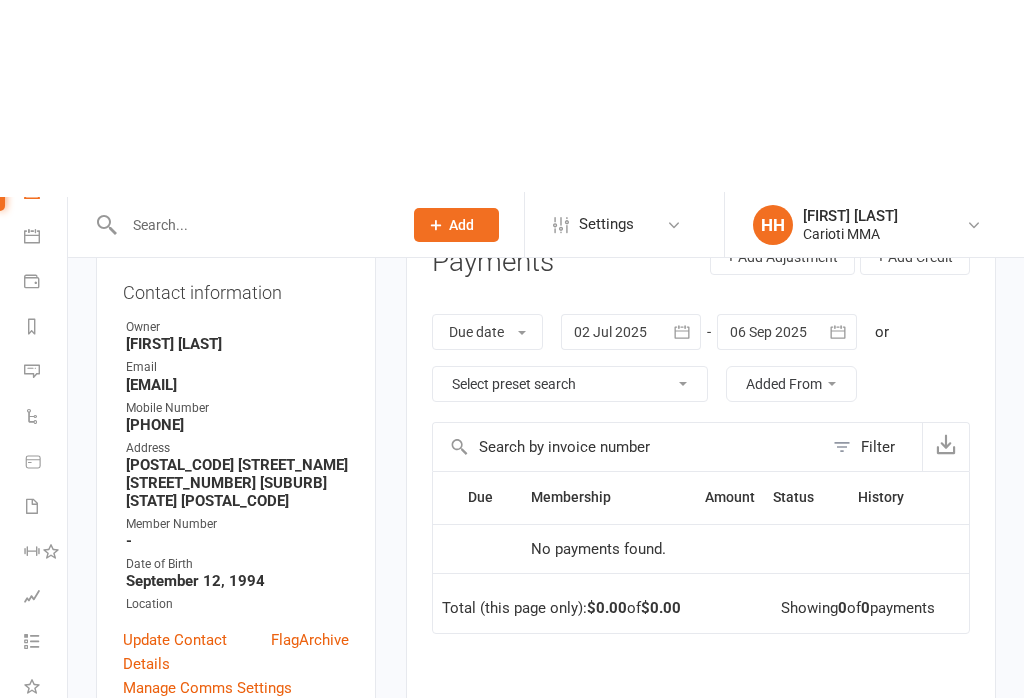 scroll, scrollTop: 0, scrollLeft: 0, axis: both 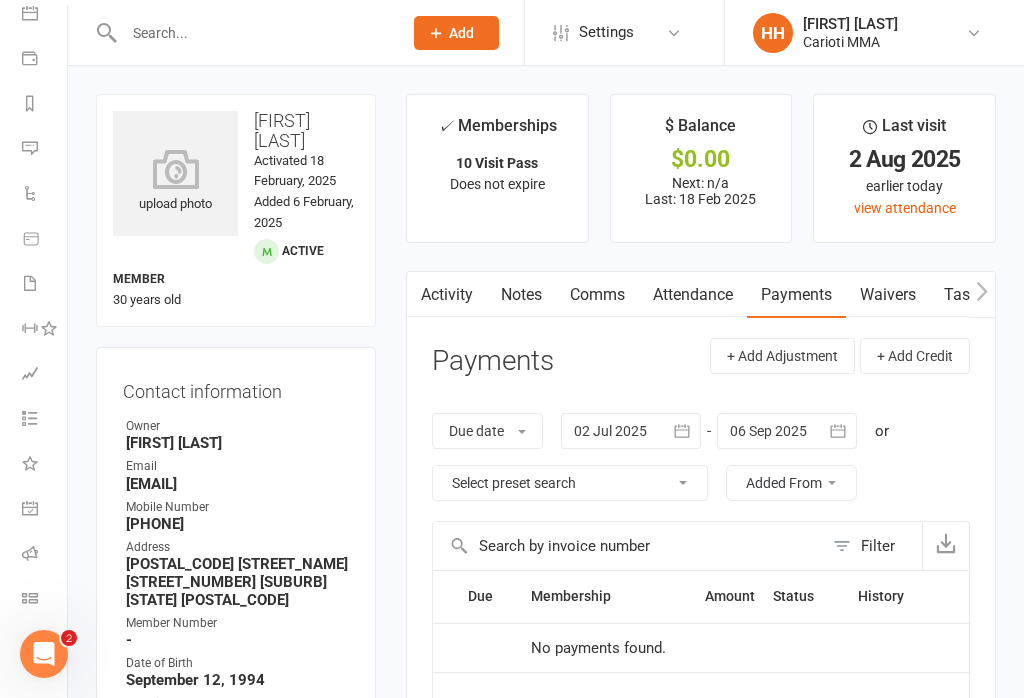 click at bounding box center [30, 598] 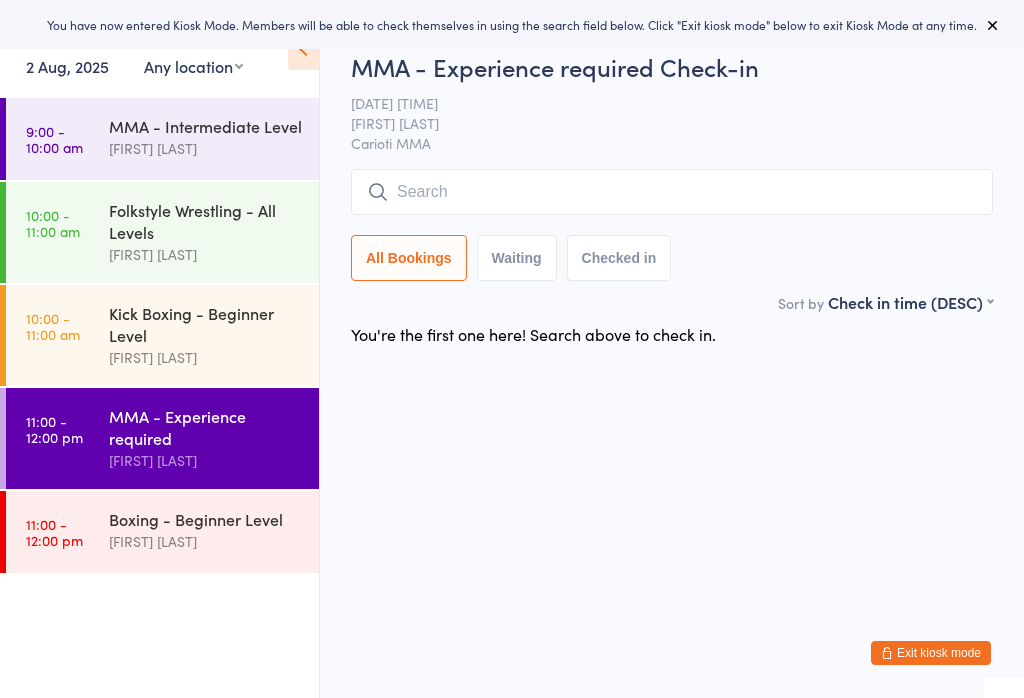 scroll, scrollTop: 0, scrollLeft: 0, axis: both 